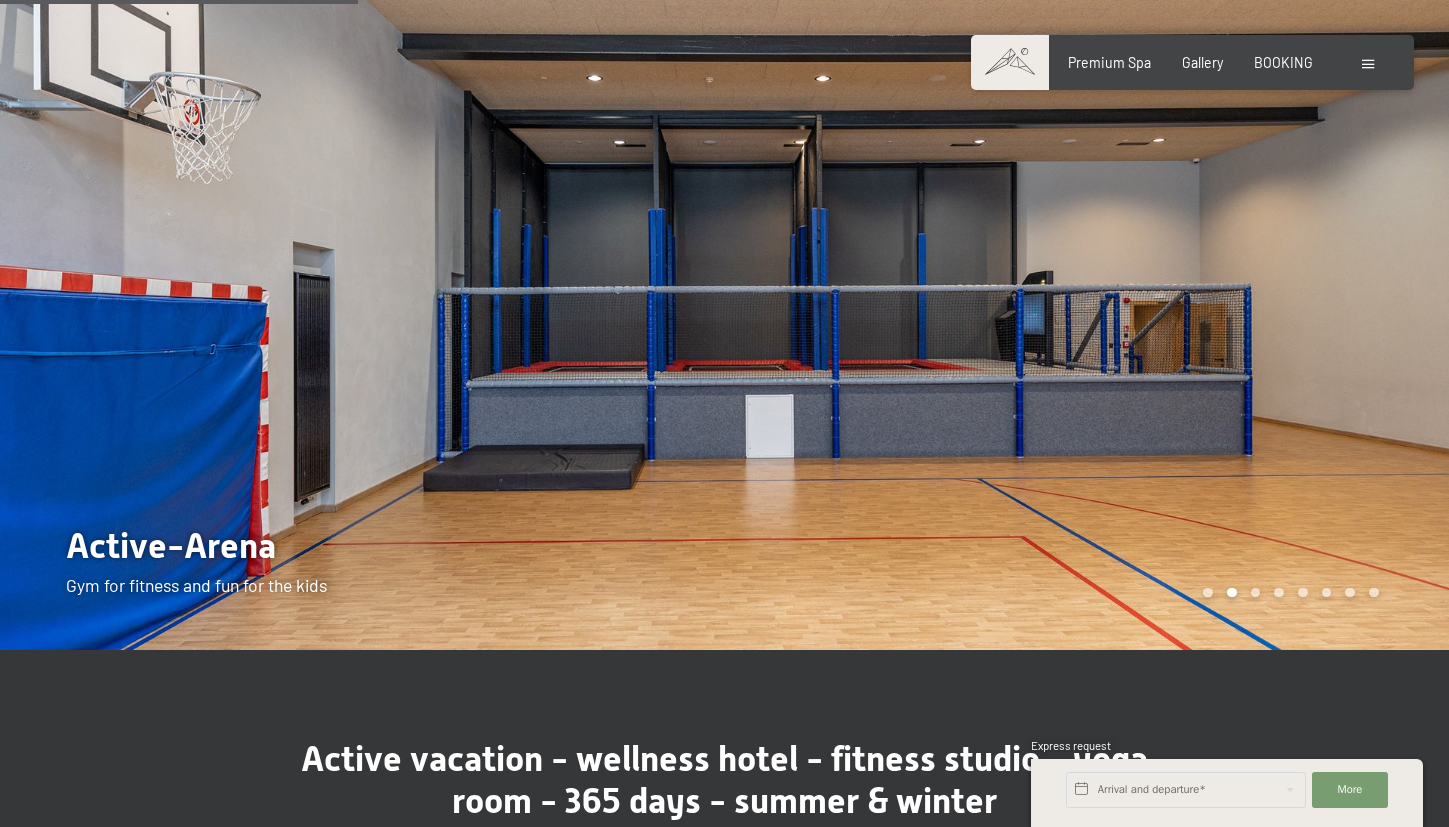 scroll, scrollTop: 1298, scrollLeft: 0, axis: vertical 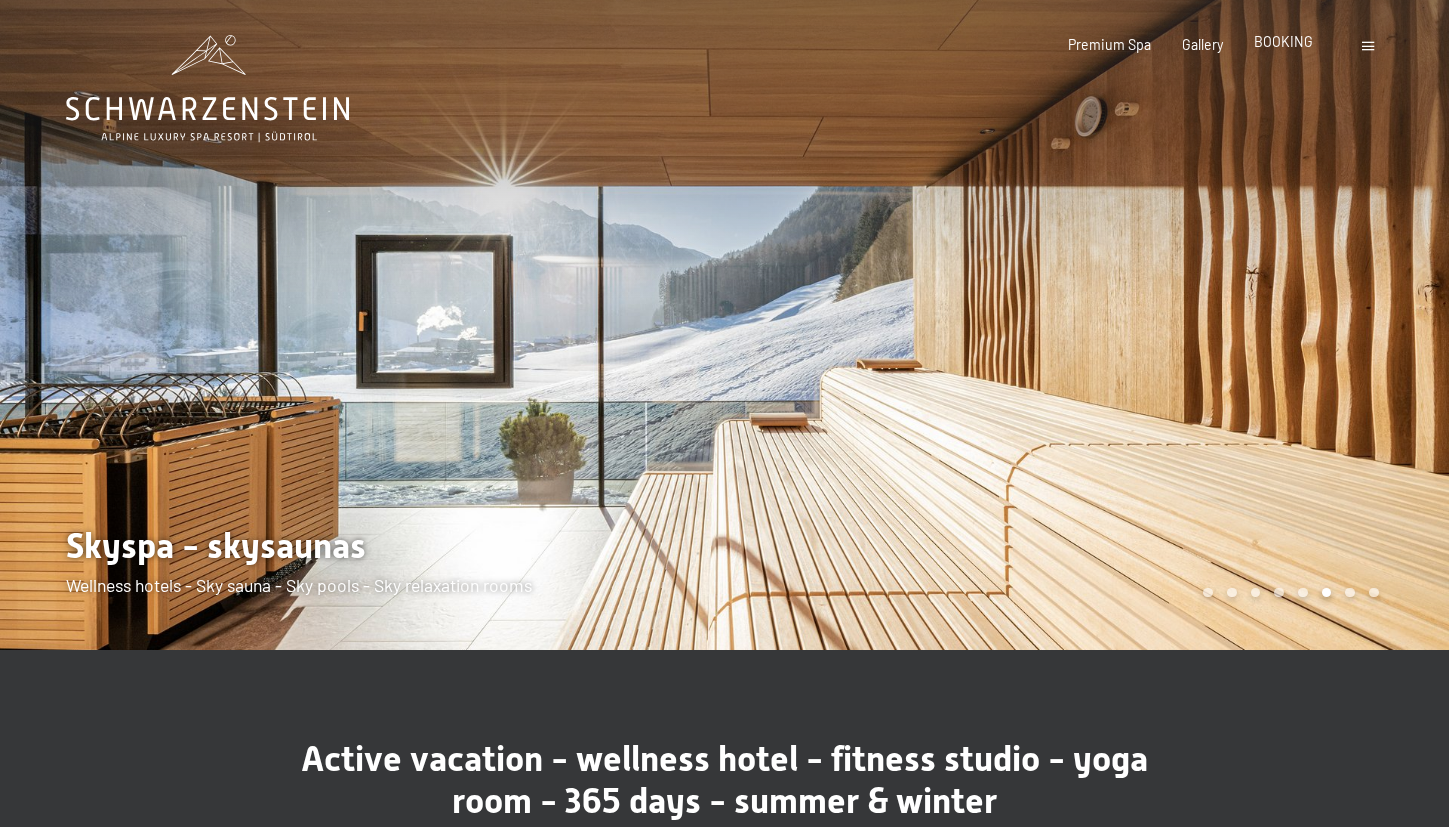 click on "BOOKING" at bounding box center (1283, 41) 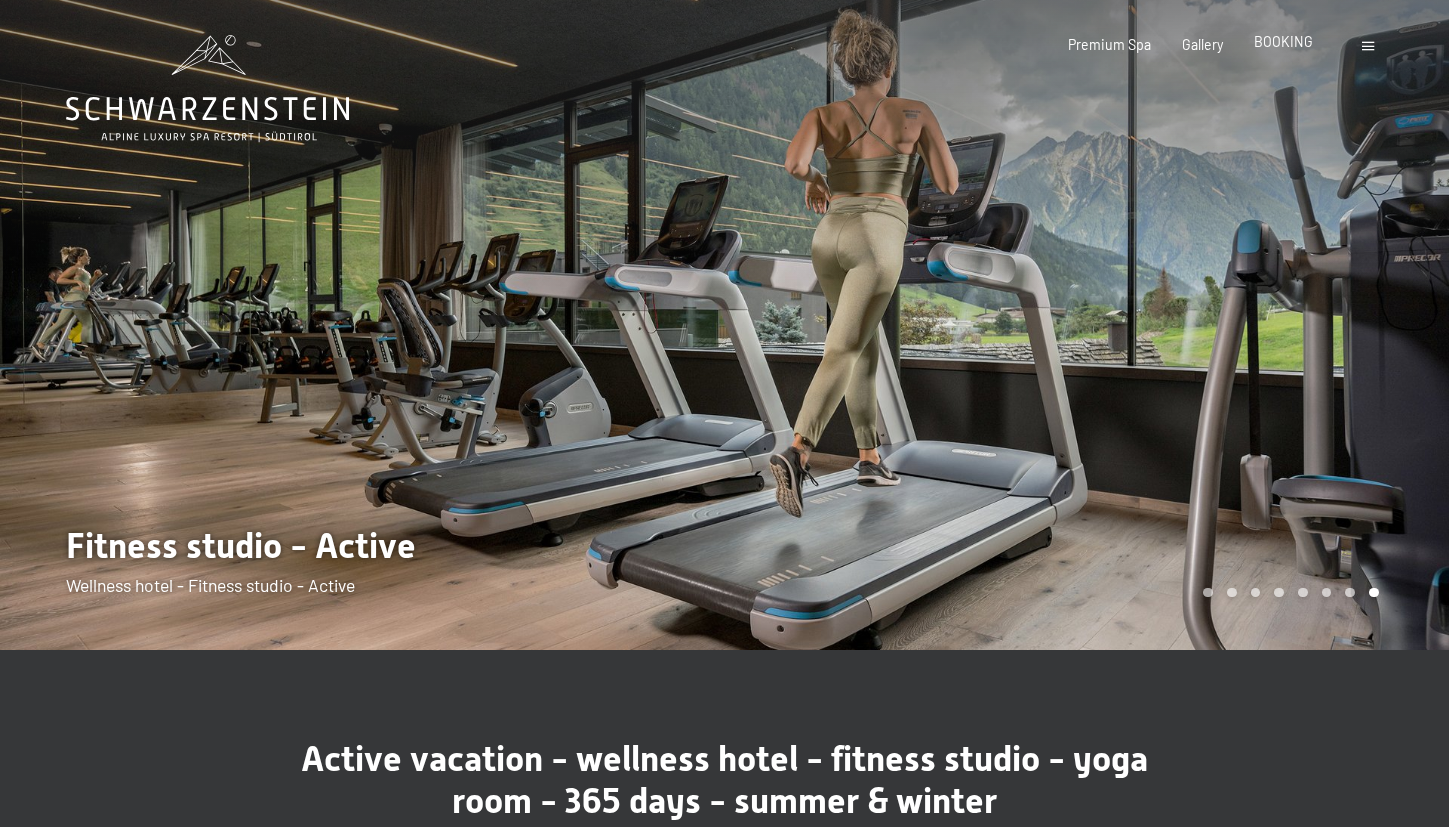 click on "BOOKING" at bounding box center [1283, 41] 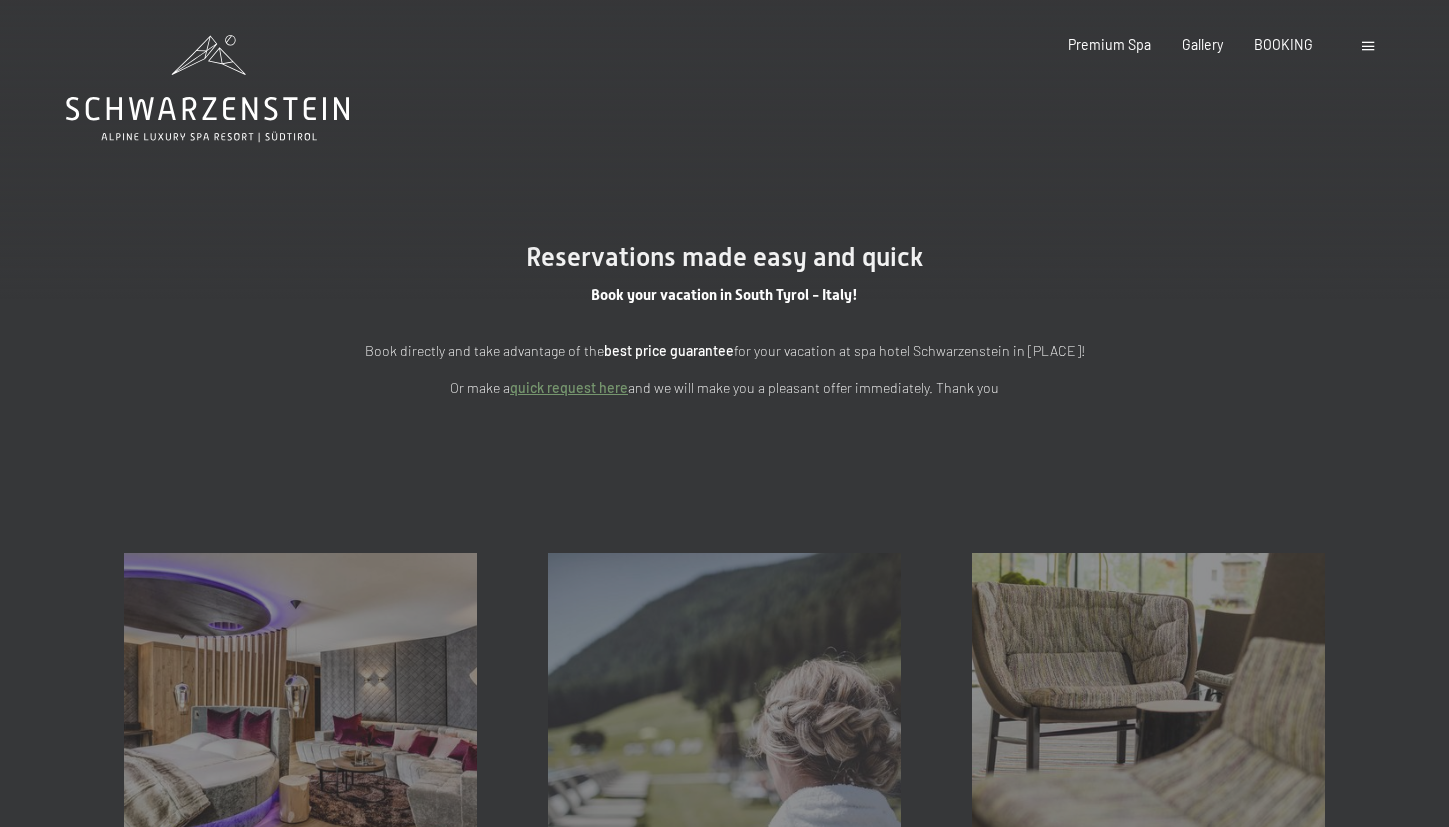 scroll, scrollTop: 0, scrollLeft: 0, axis: both 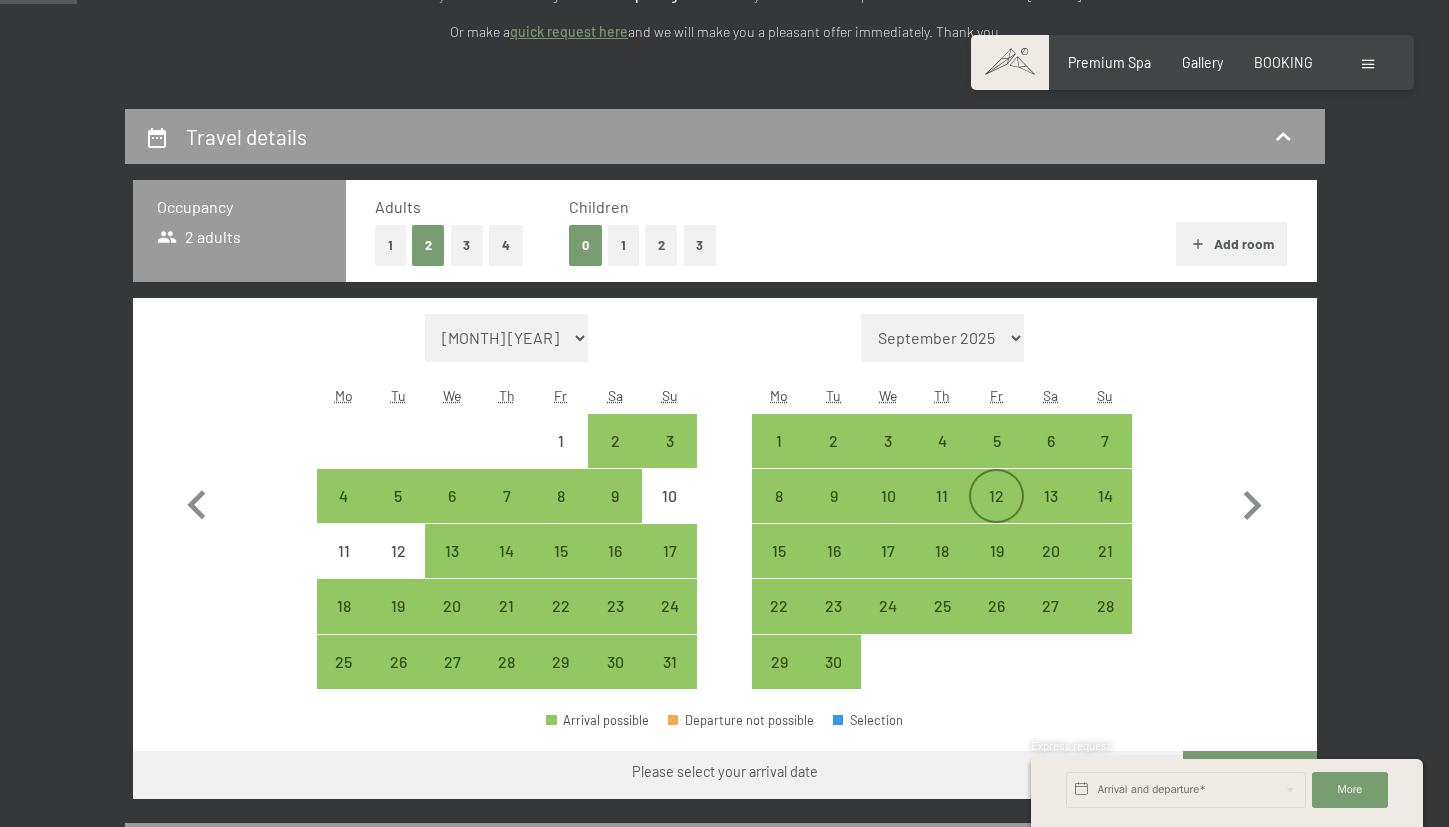 click on "12" at bounding box center [996, 513] 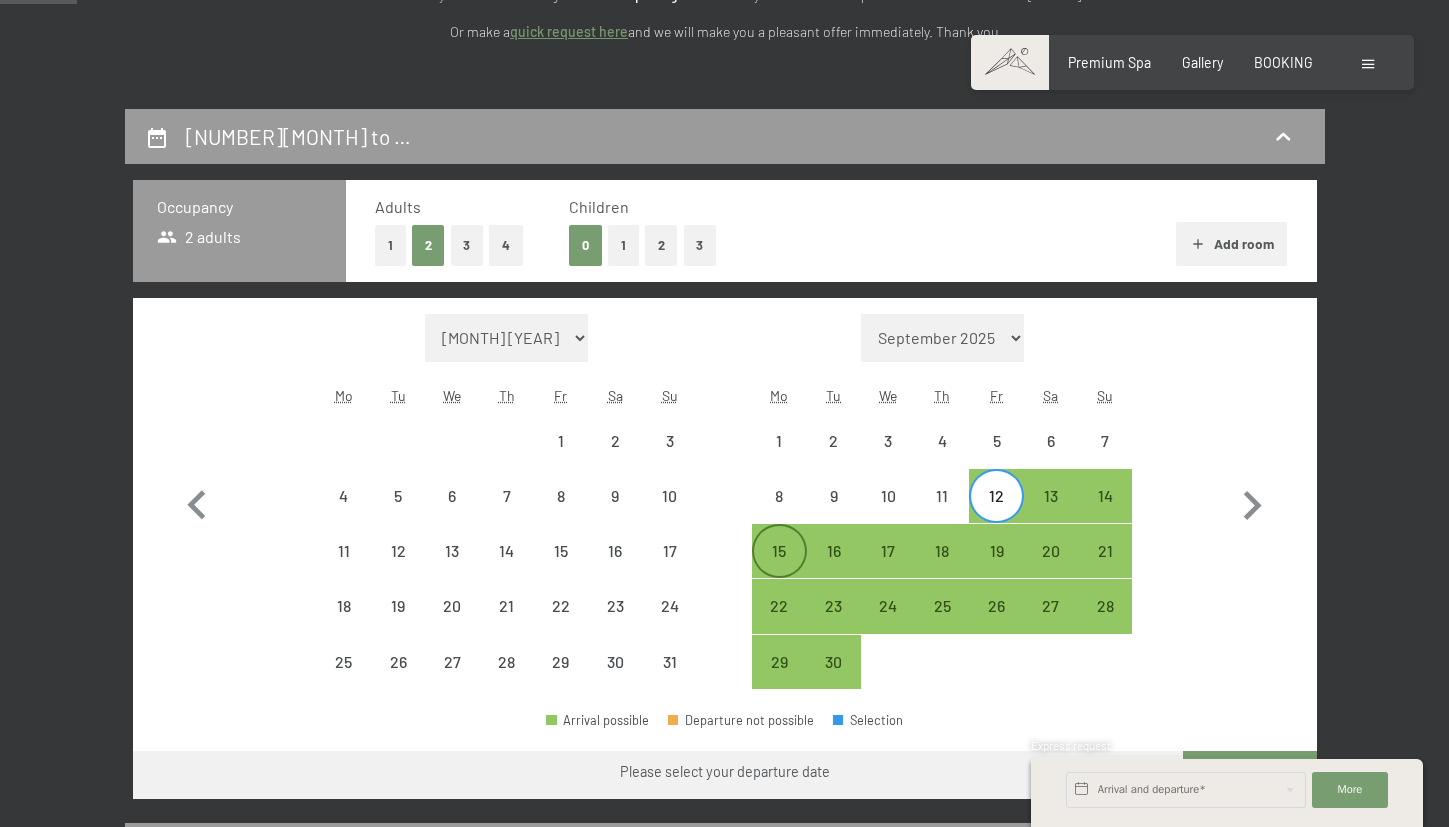 click on "15" at bounding box center (779, 568) 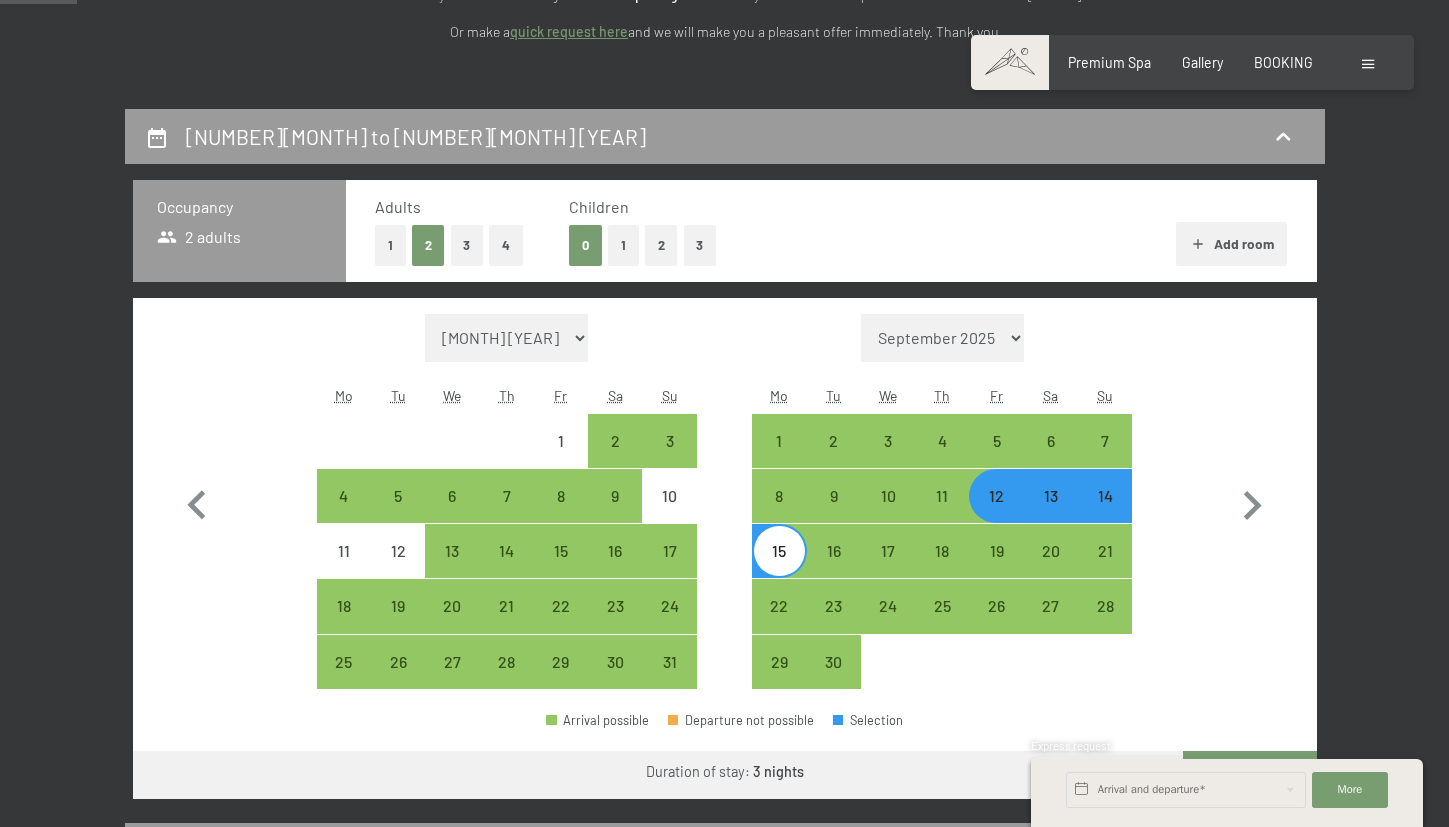 click on "15" at bounding box center (779, 568) 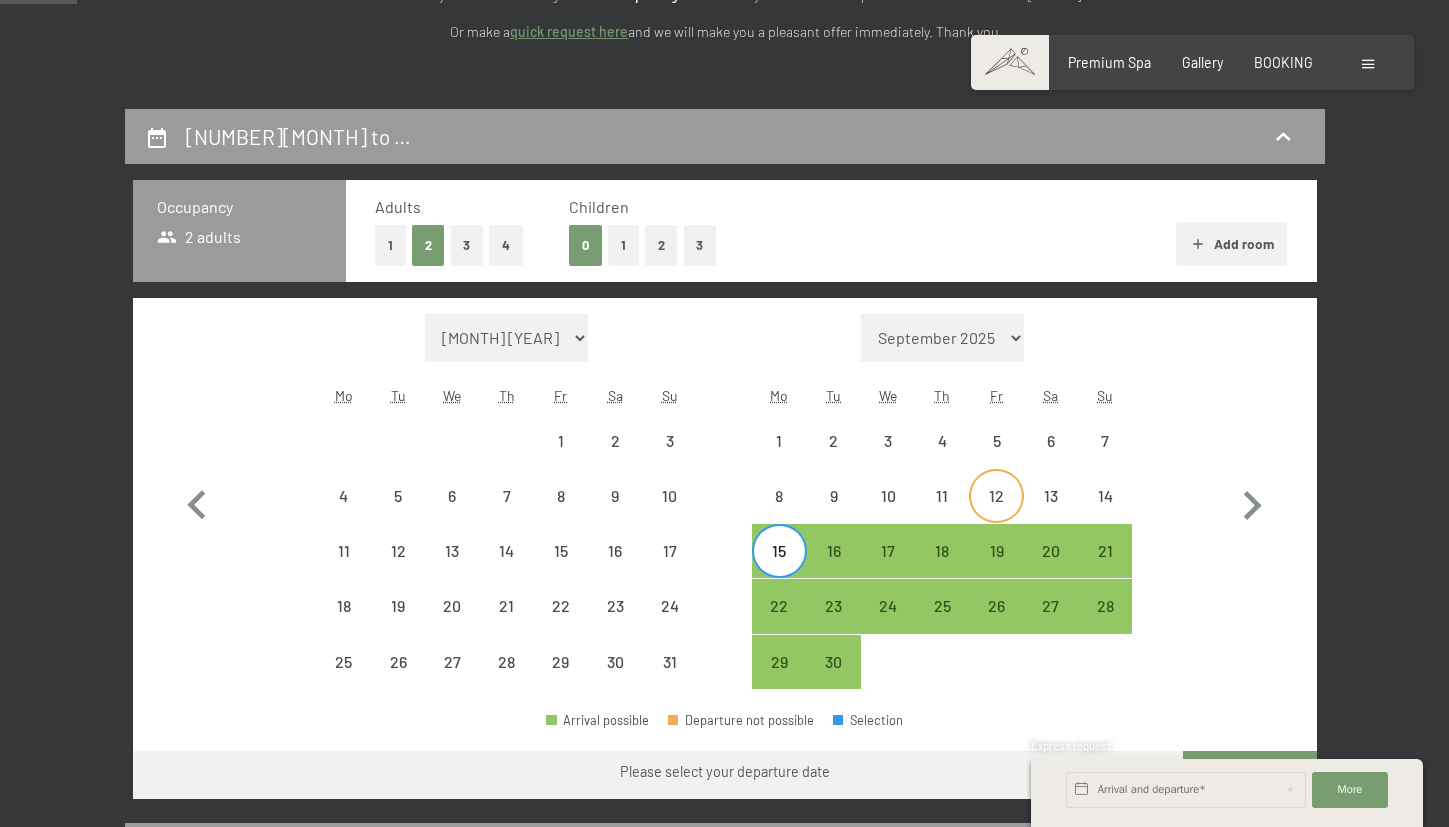 click on "12" at bounding box center (996, 513) 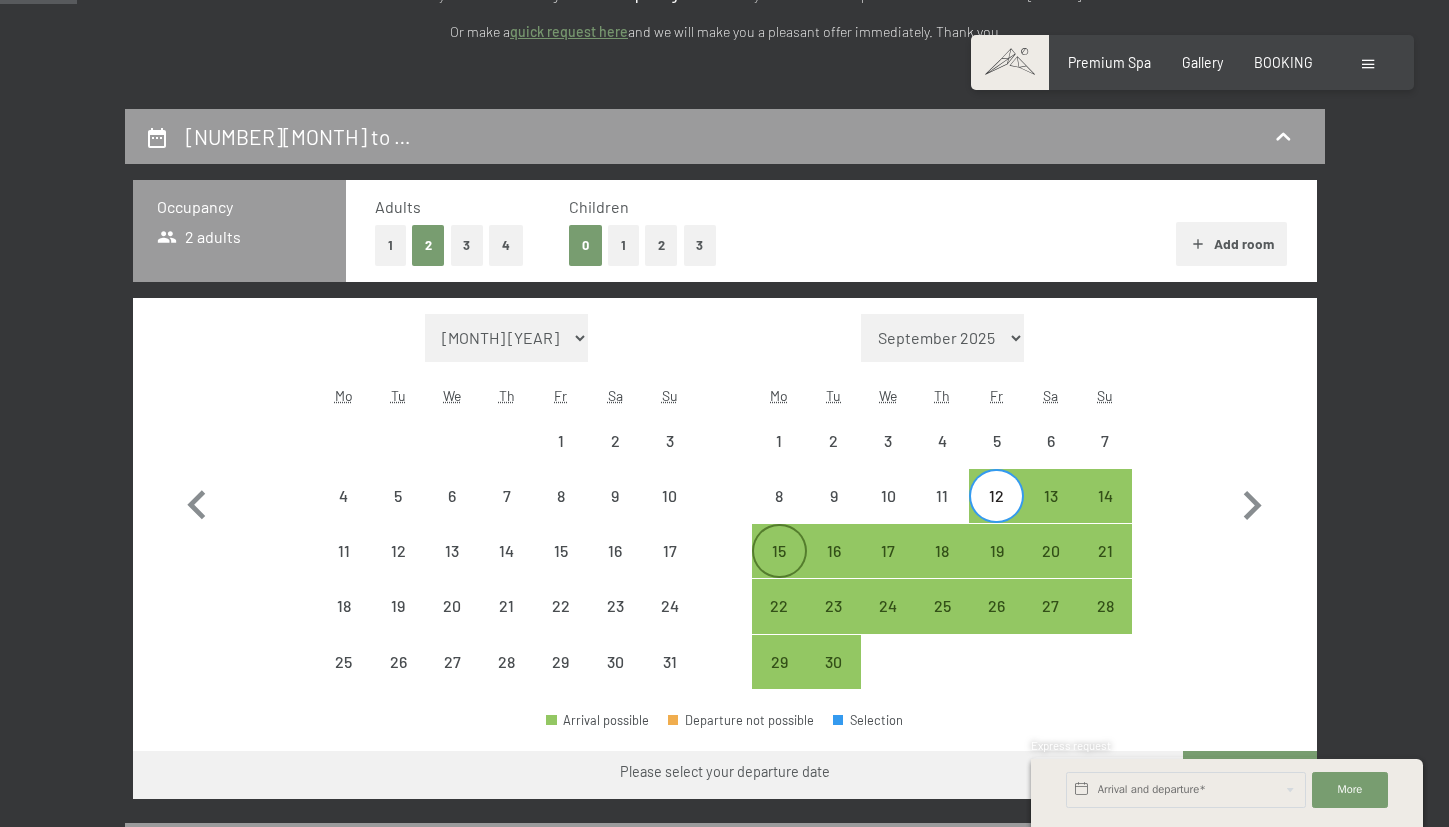 click on "15" at bounding box center (779, 568) 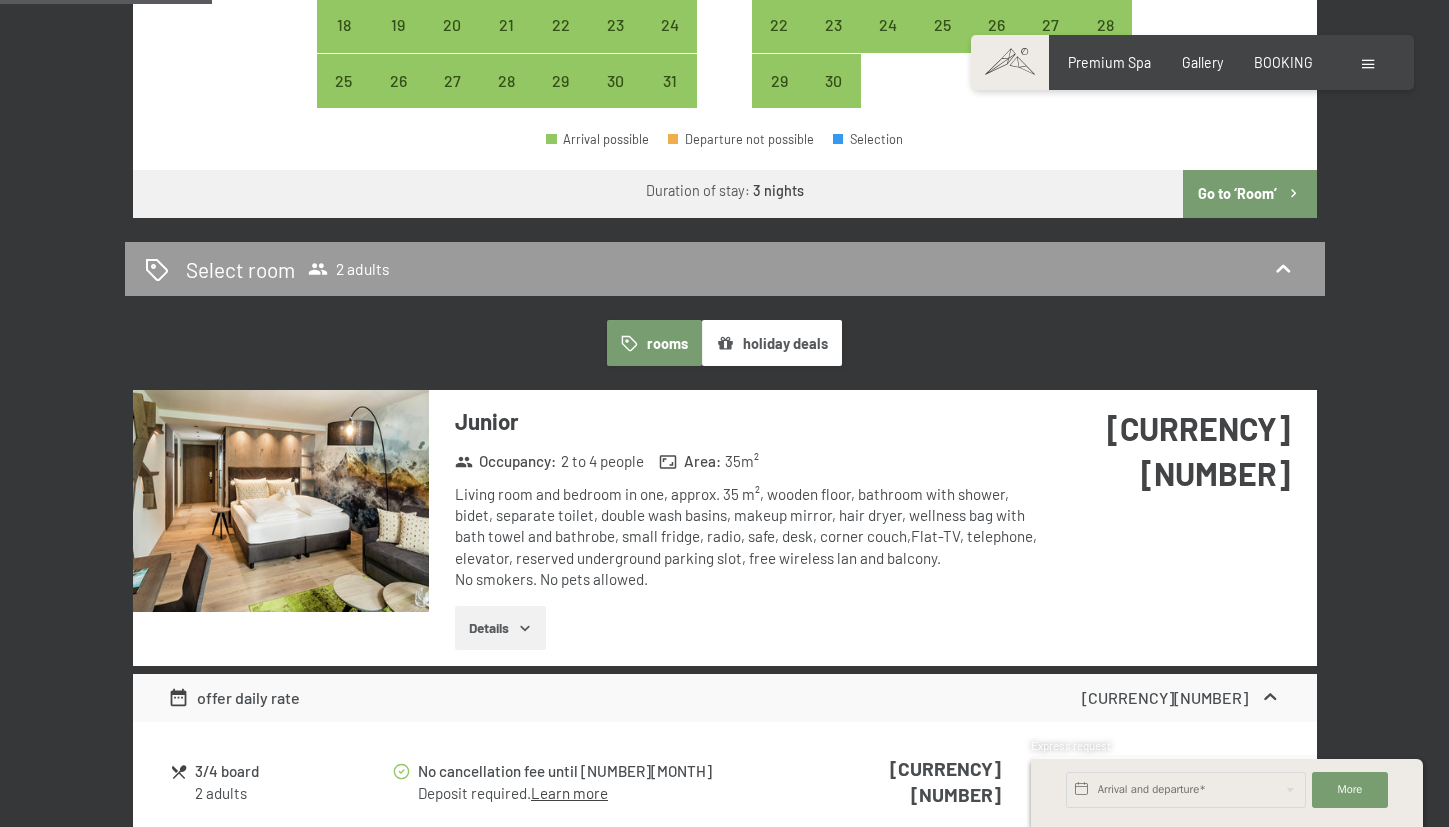 scroll, scrollTop: 938, scrollLeft: 0, axis: vertical 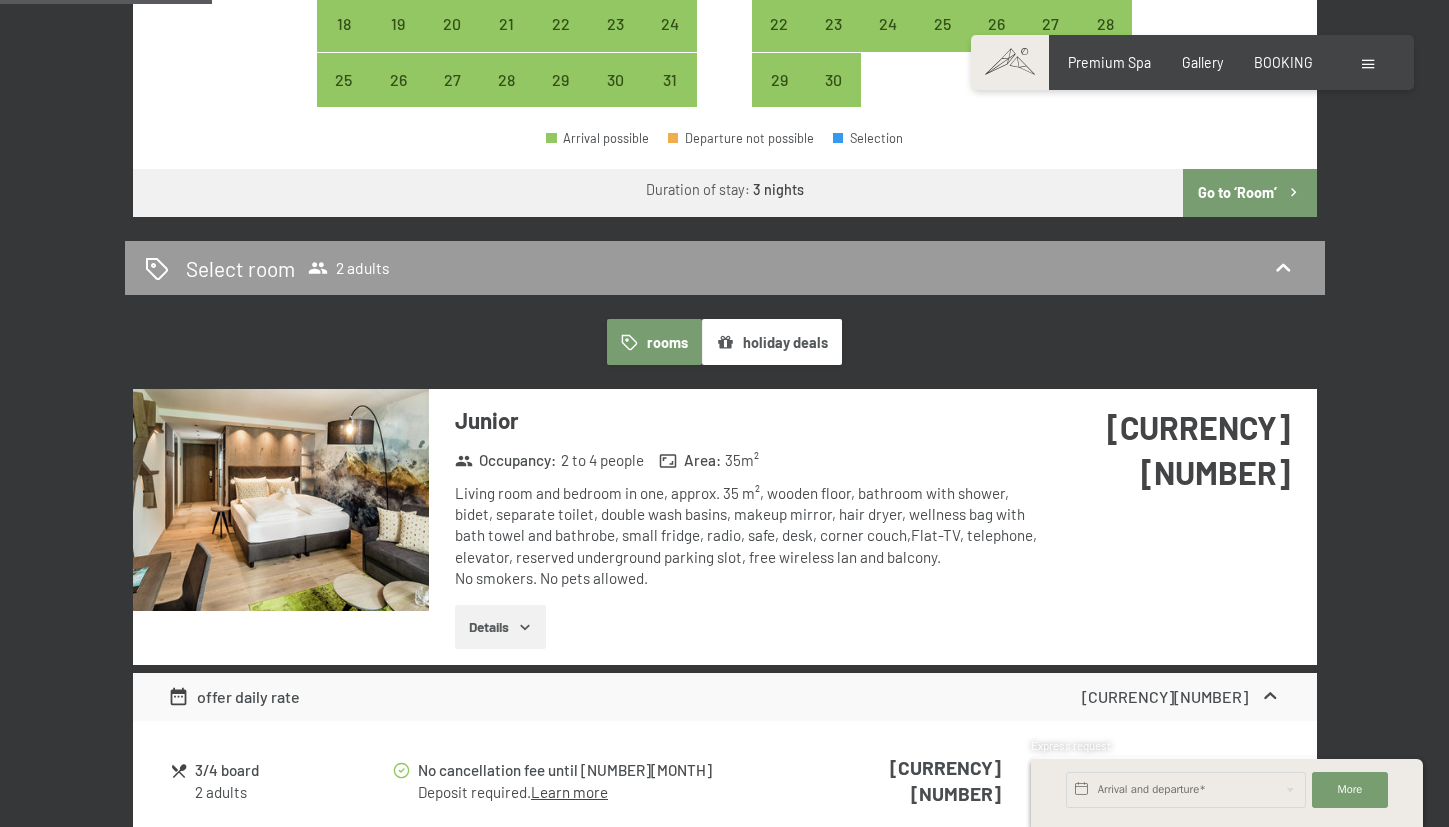 click on "Junior Occupancy : 2 to 4 people Area : 35  m² Living room and bedroom in one, approx. 35 m², wooden floor, bathroom with shower, bidet, separate toilet, double wash basins, makeup mirror, hair dryer, wellness bag with bath towel and bathrobe, small fridge, radio, safe, desk, corner couch,Flat-TV, telephone, elevator, reserved underground parking slot, free wireless lan and balcony. No smokers. No pets allowed. Details €1,578.00" at bounding box center (725, 526) 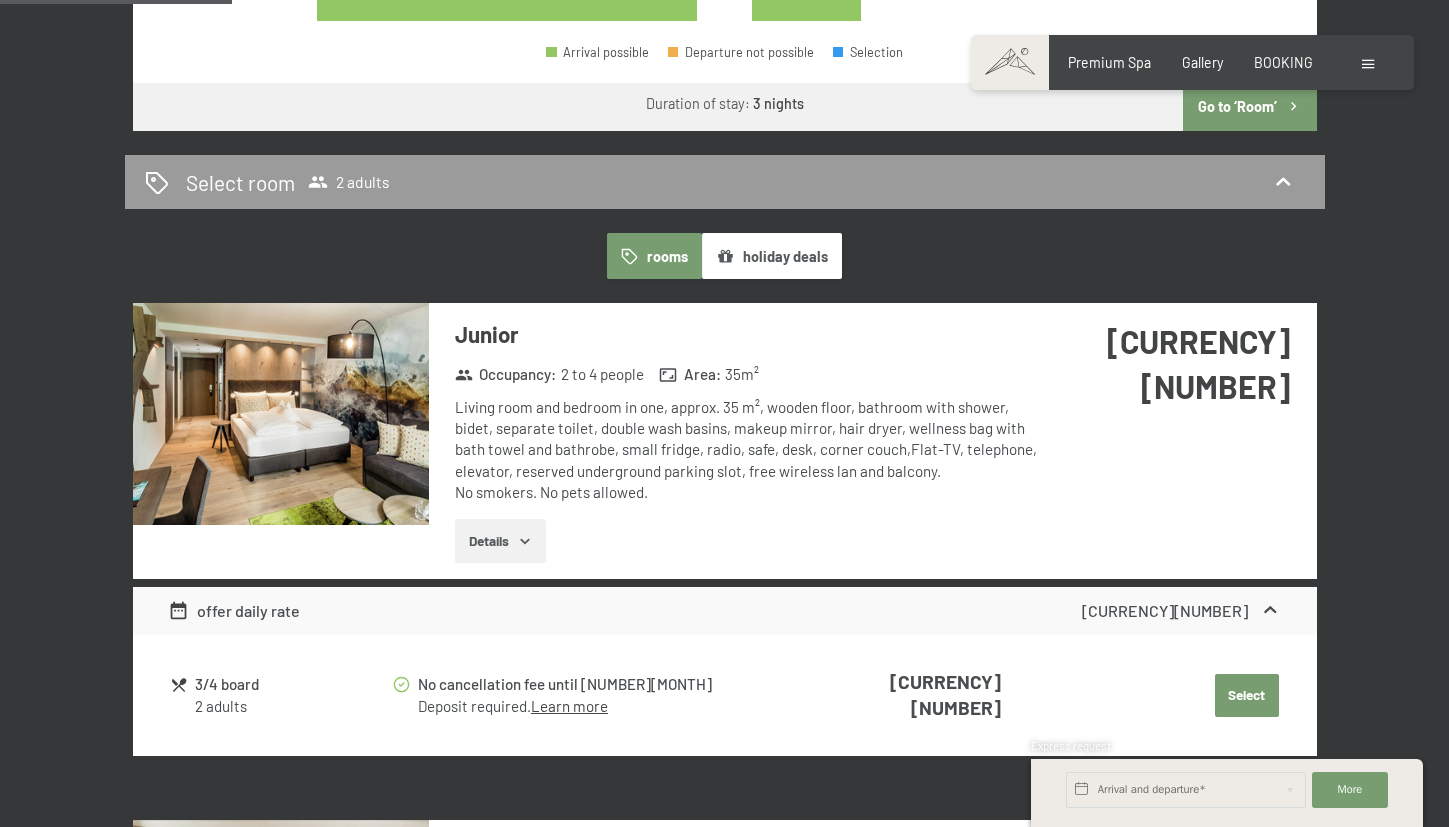scroll, scrollTop: 1025, scrollLeft: 0, axis: vertical 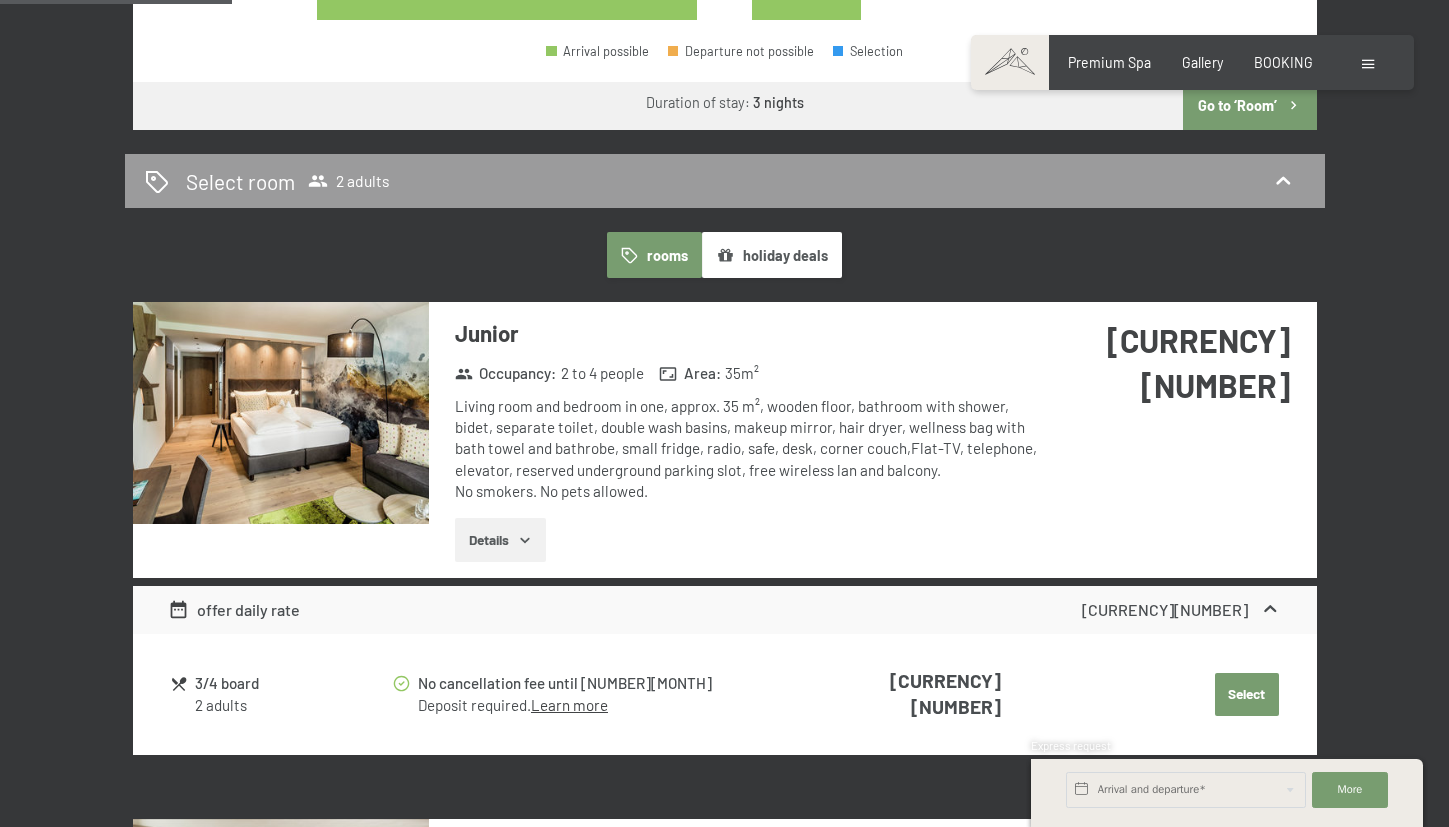 click on "Select" at bounding box center (1247, 695) 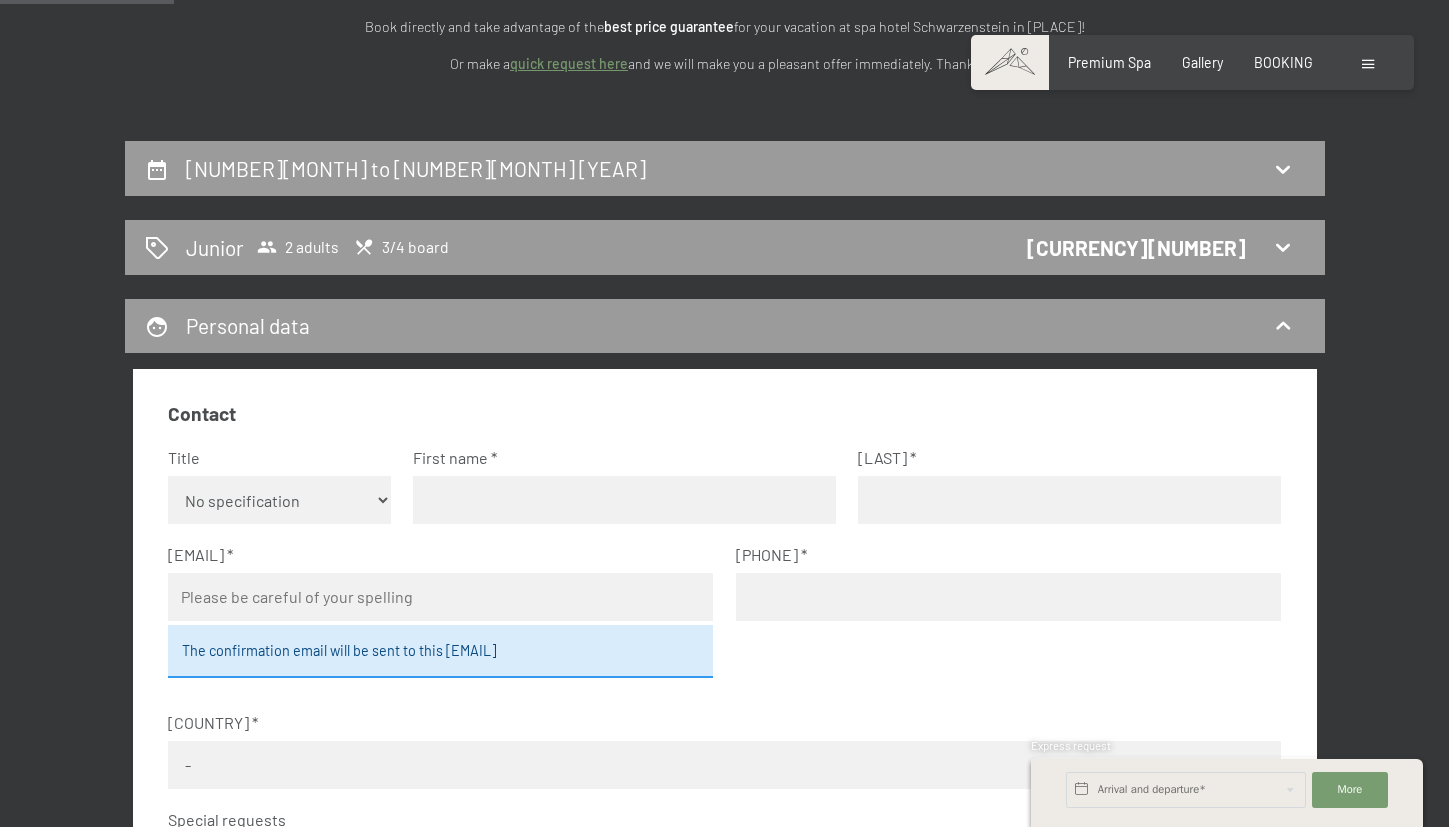 scroll, scrollTop: 274, scrollLeft: 0, axis: vertical 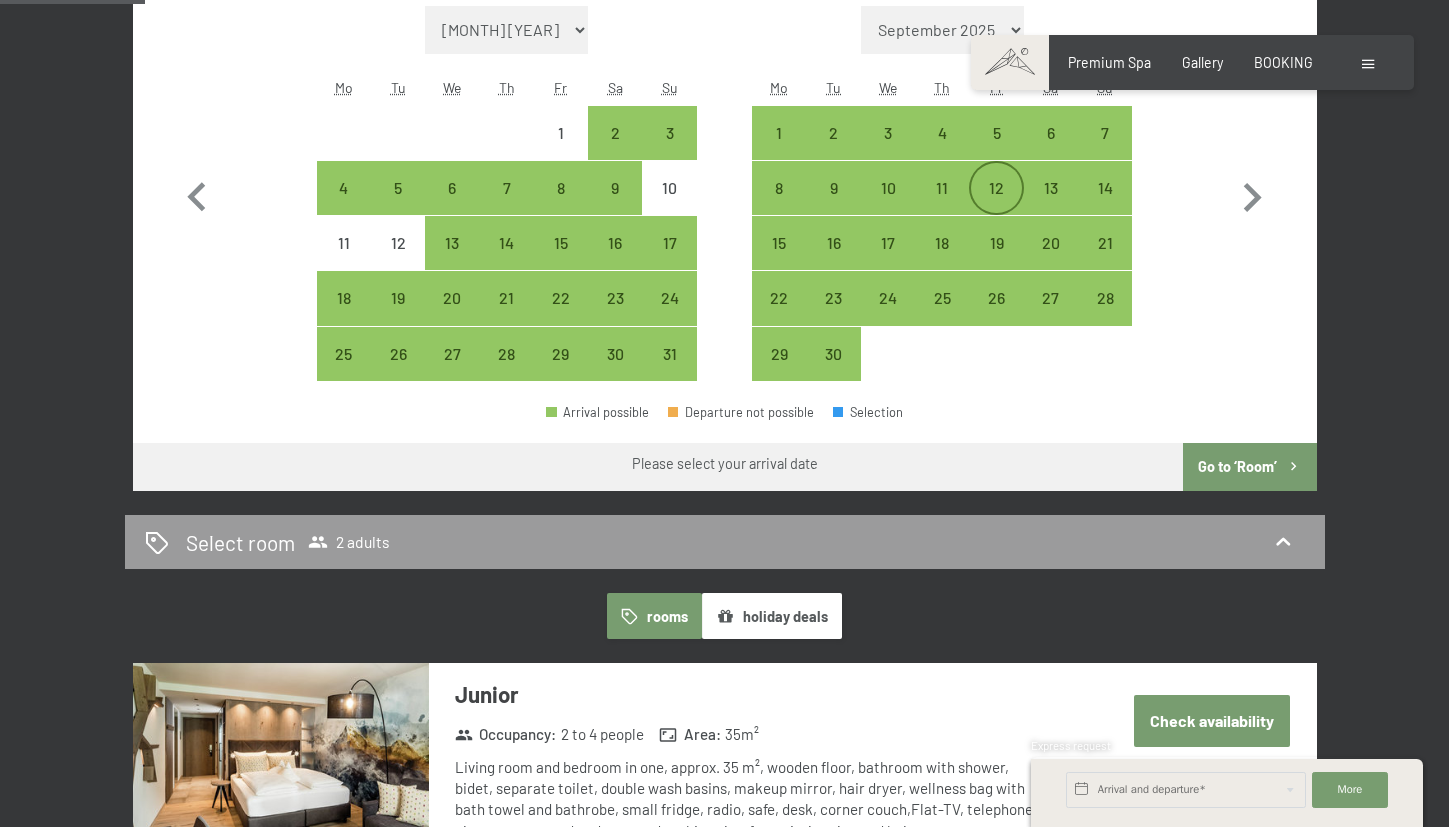 click on "12" at bounding box center [996, 205] 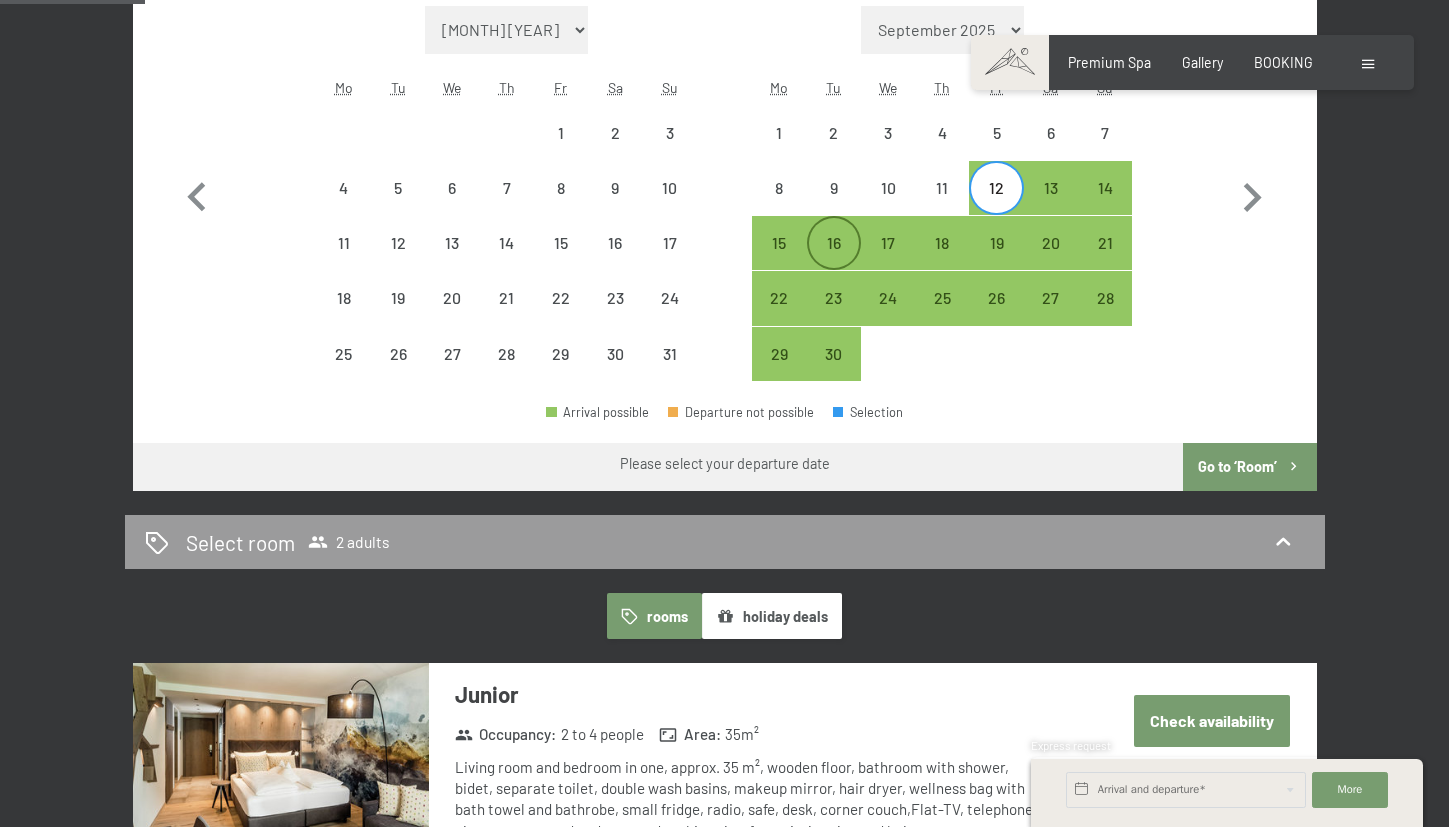 click on "16" at bounding box center [834, 260] 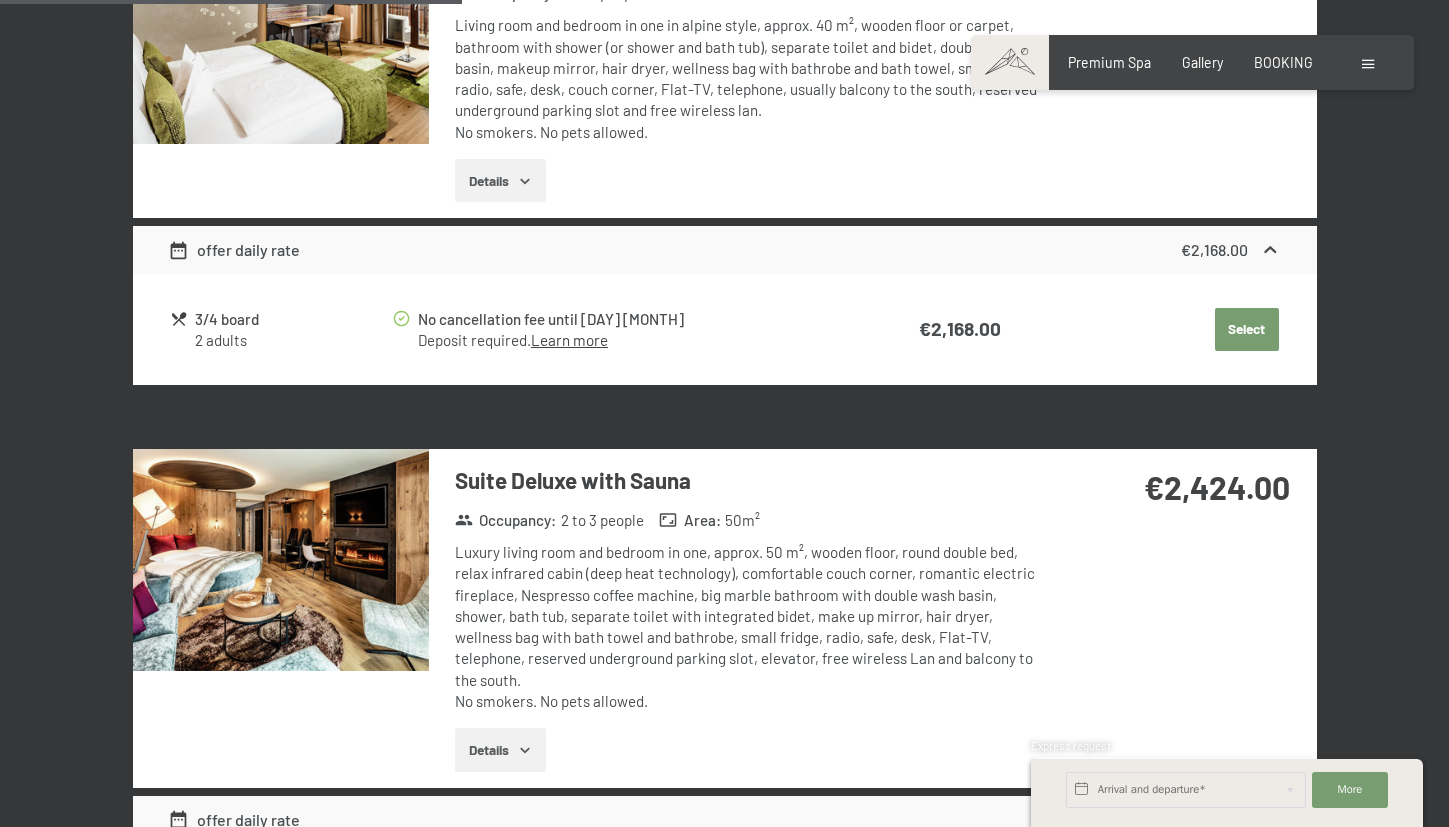 scroll, scrollTop: 2115, scrollLeft: 0, axis: vertical 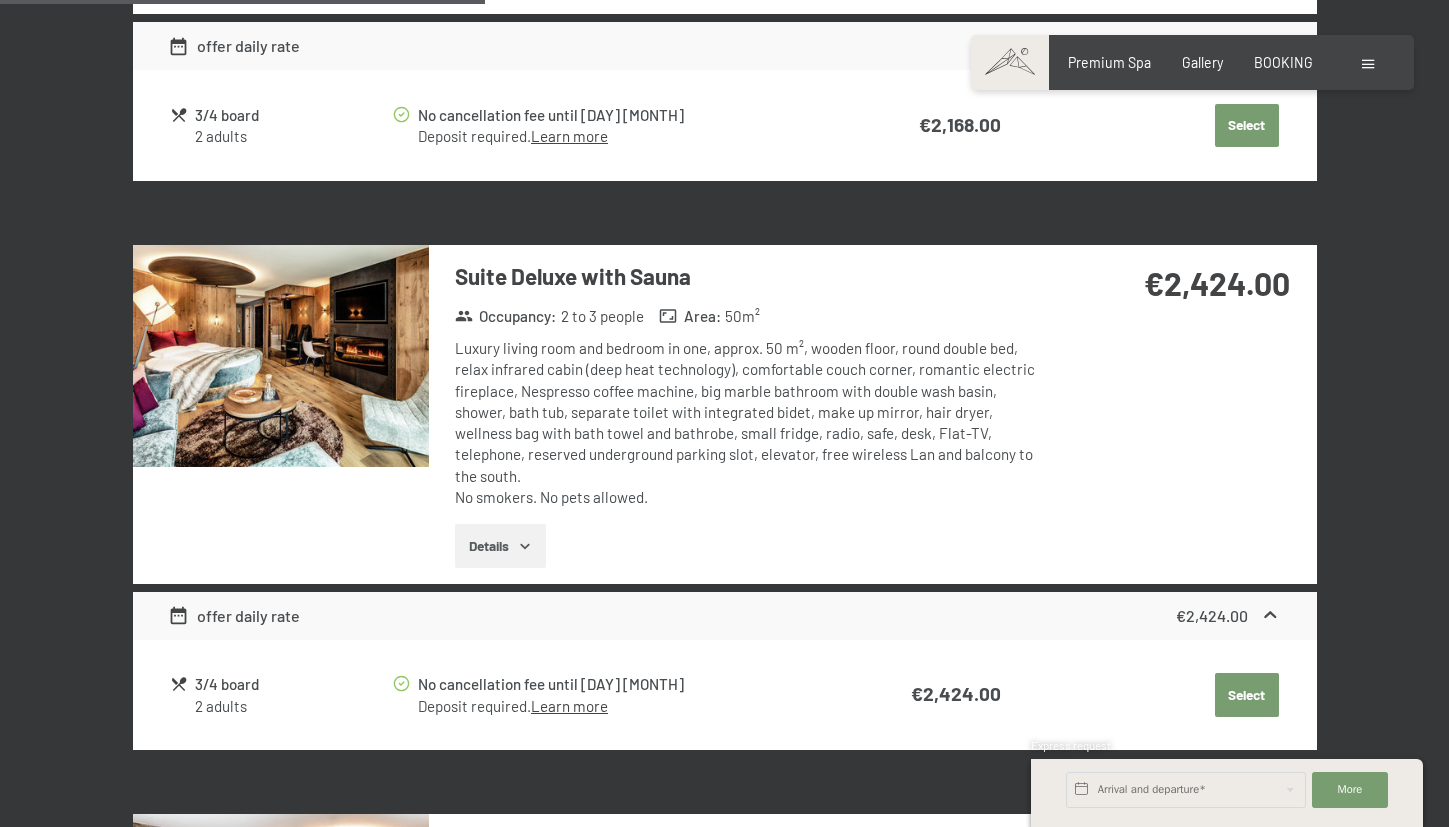 click on "Select" at bounding box center [1247, -401] 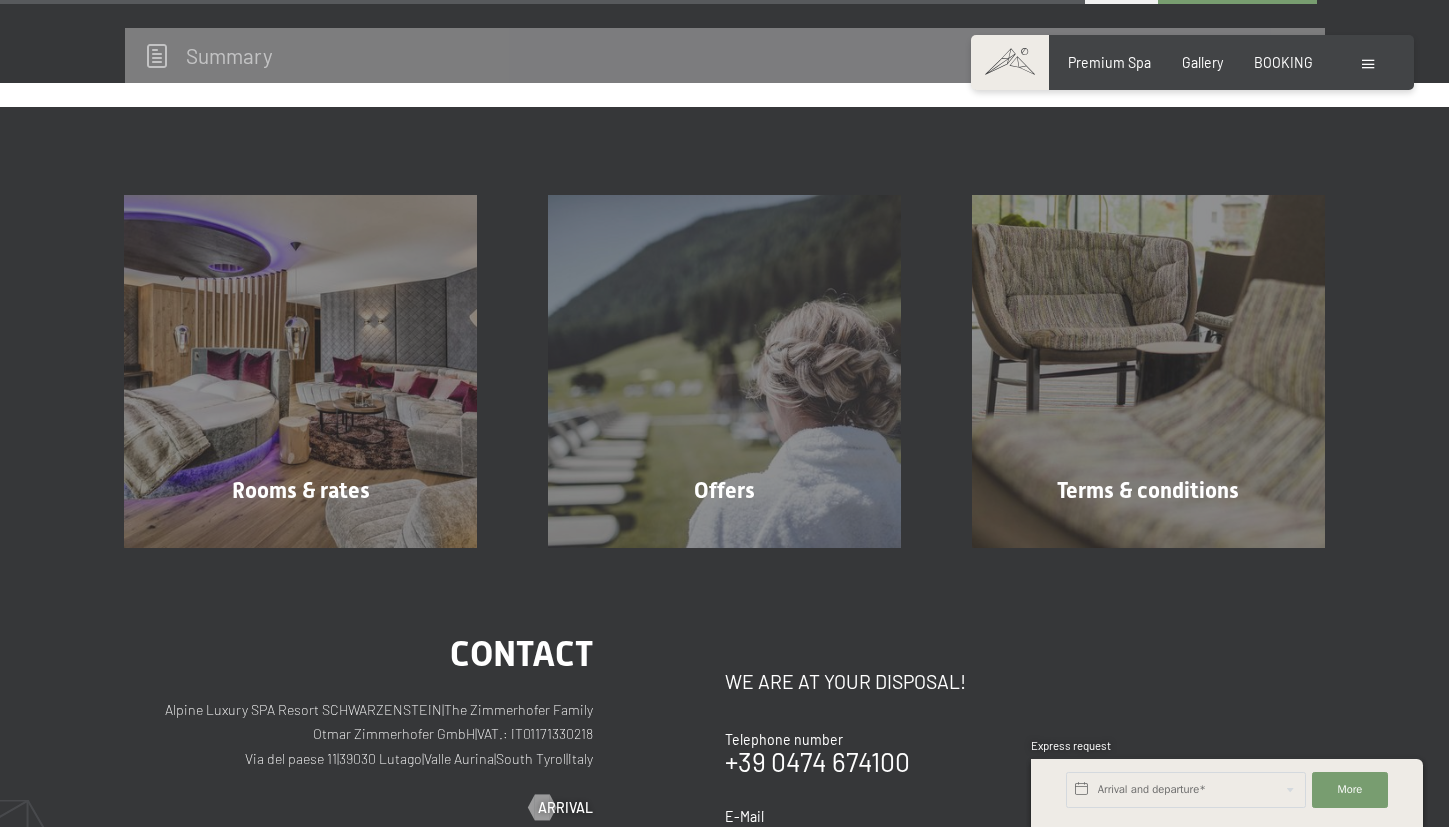 scroll, scrollTop: 1723, scrollLeft: 0, axis: vertical 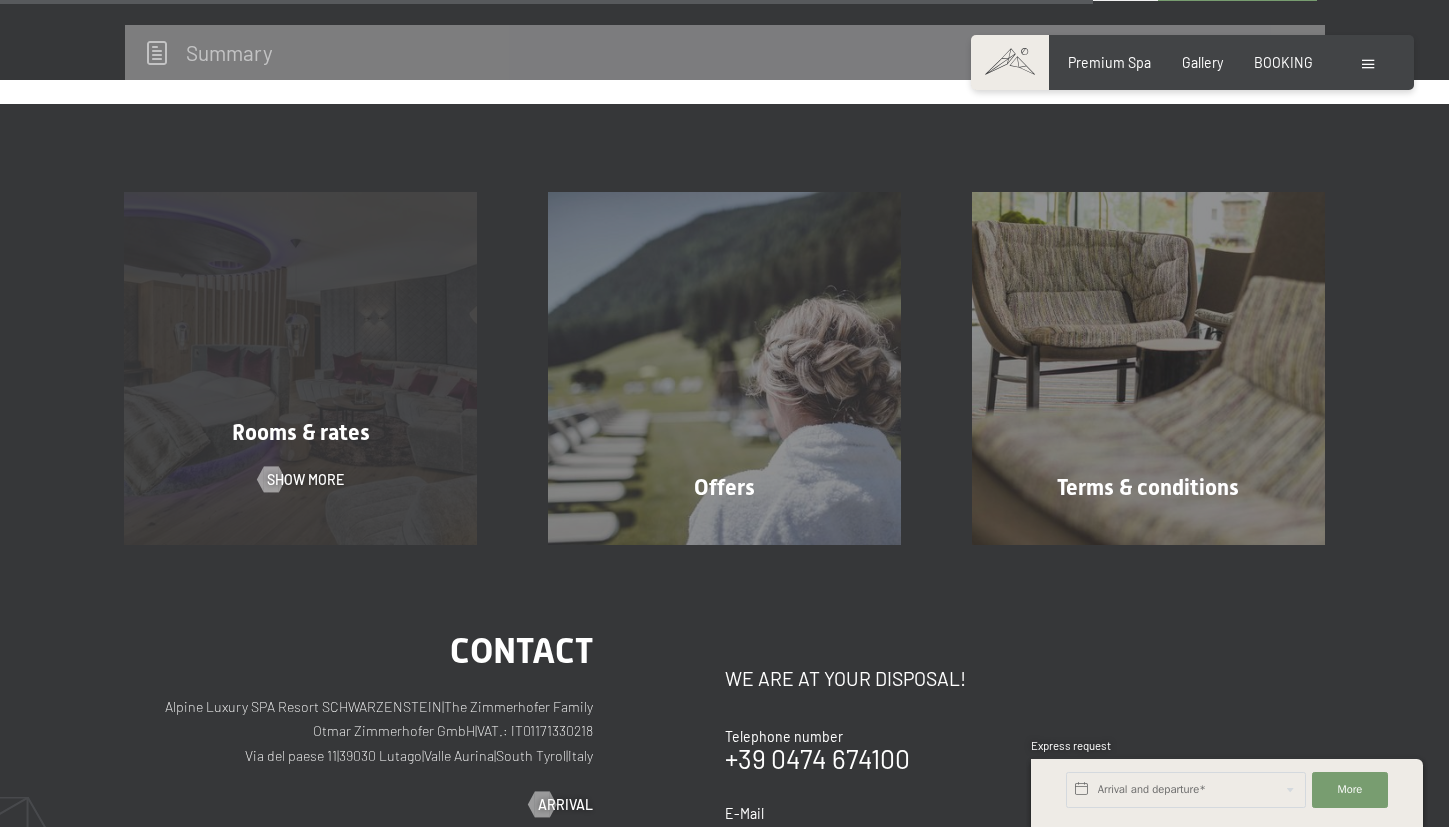 click on "Rooms & rates           Show more" at bounding box center [301, 368] 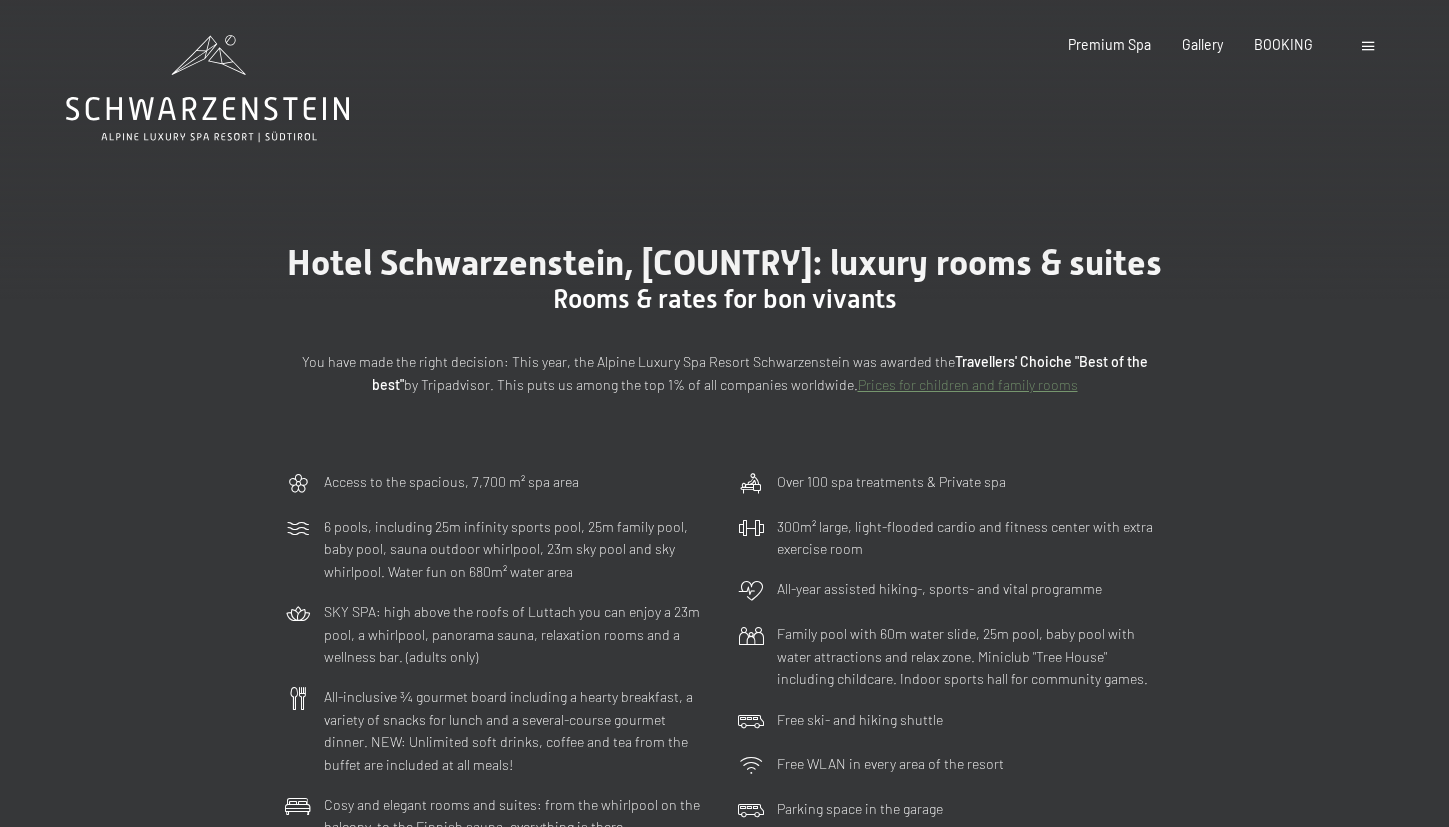 scroll, scrollTop: 0, scrollLeft: 0, axis: both 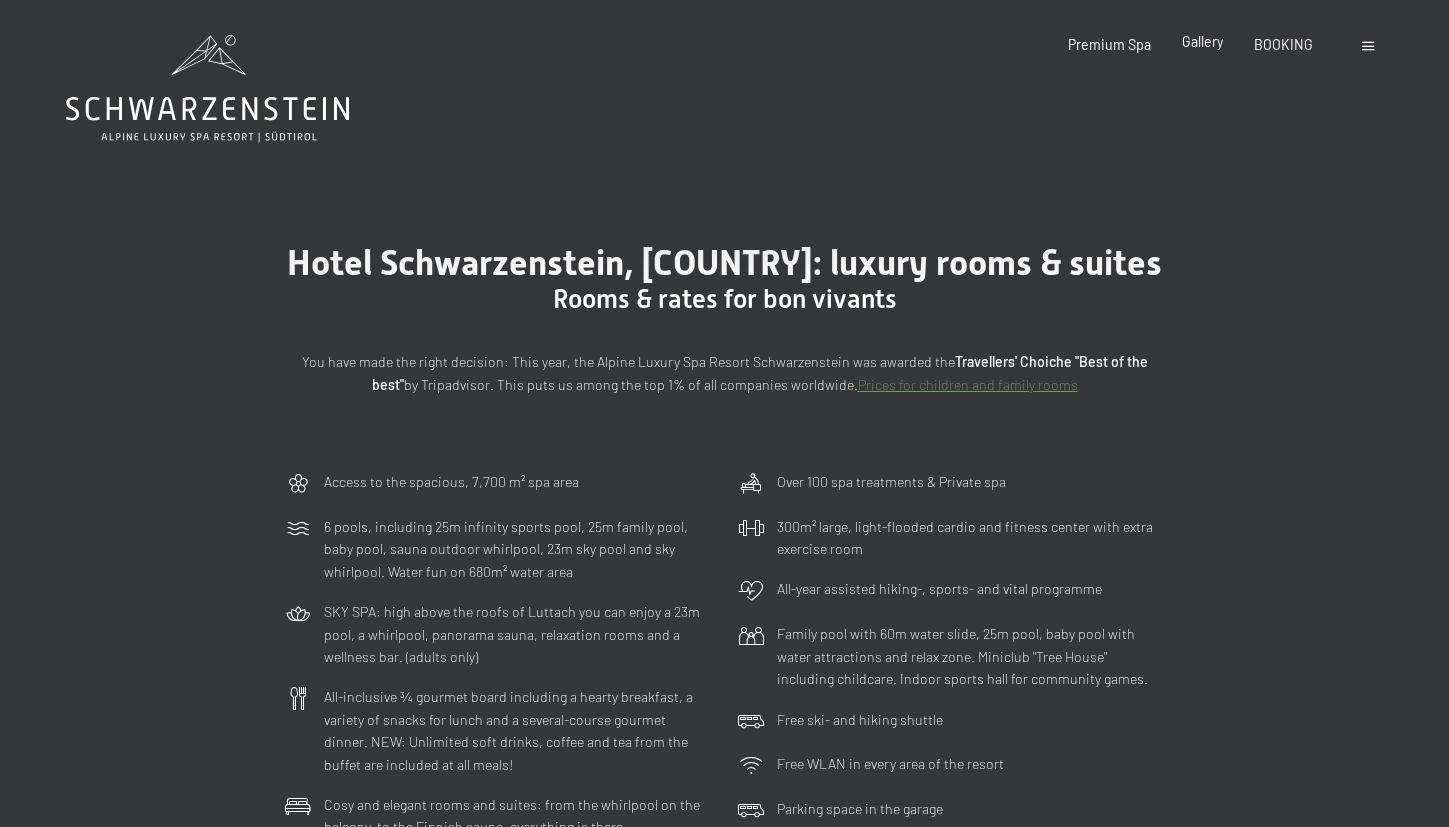 click on "Gallery" at bounding box center (1202, 41) 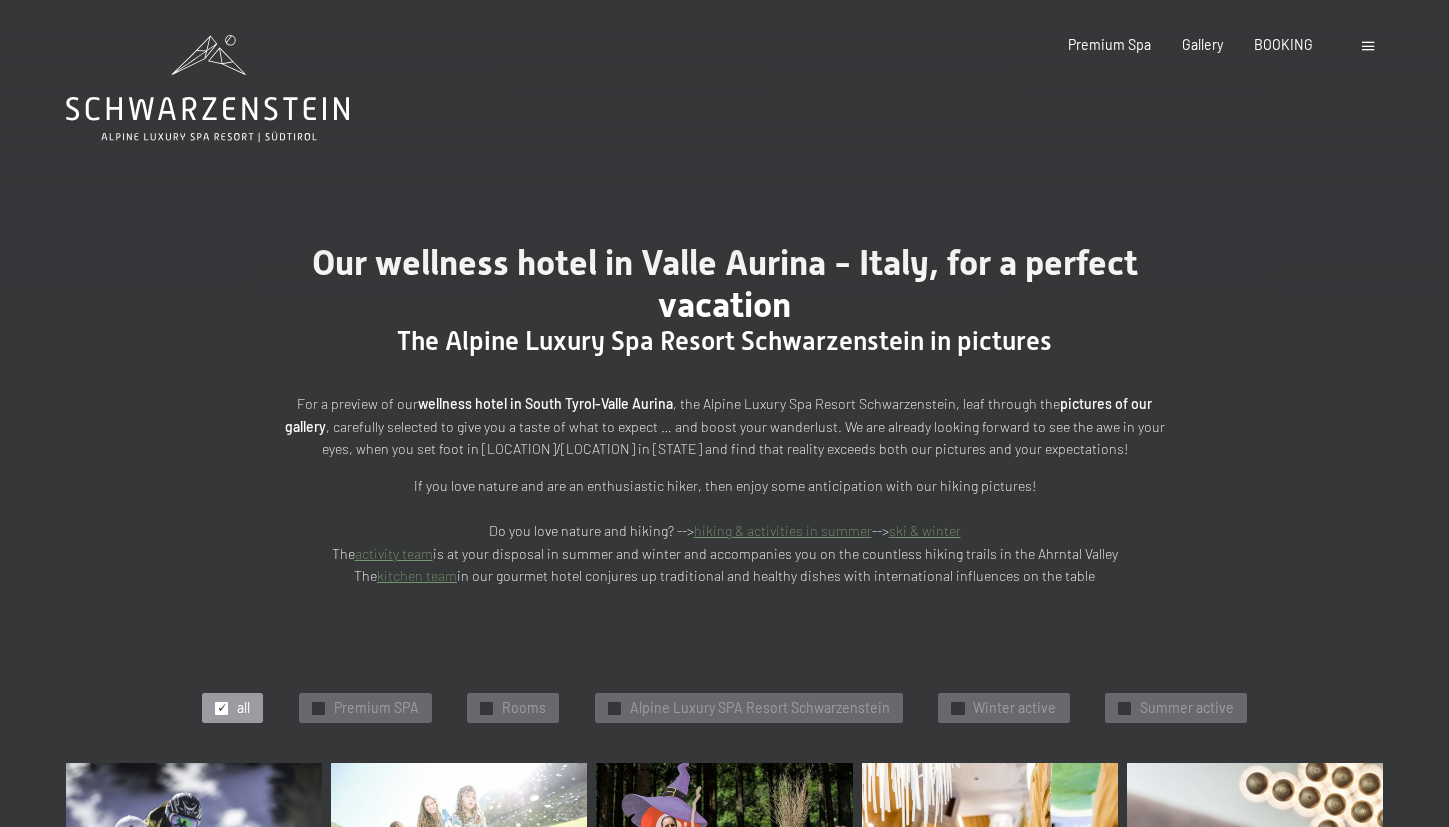 scroll, scrollTop: 288, scrollLeft: 0, axis: vertical 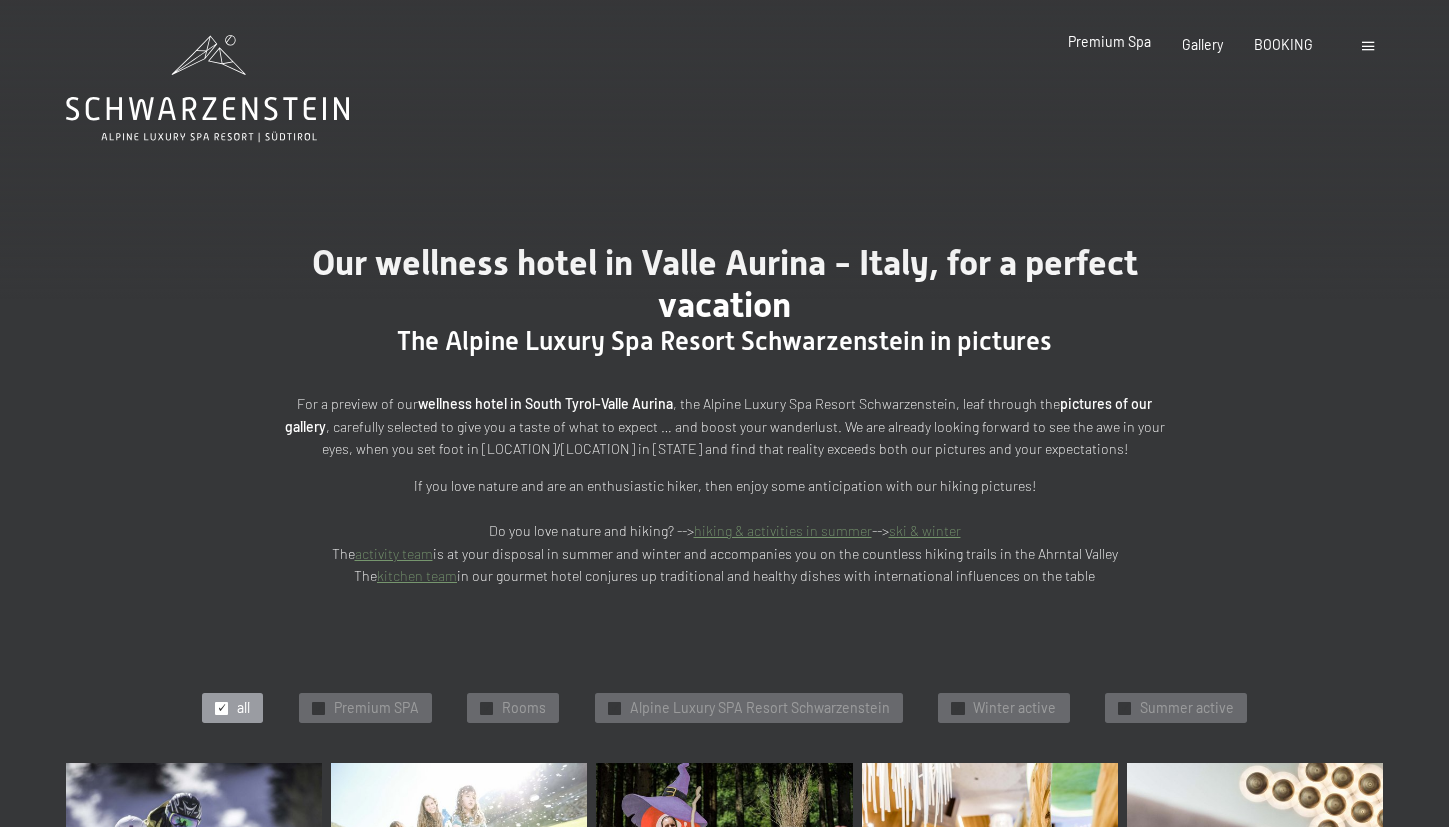 click on "Premium Spa" at bounding box center (1109, 41) 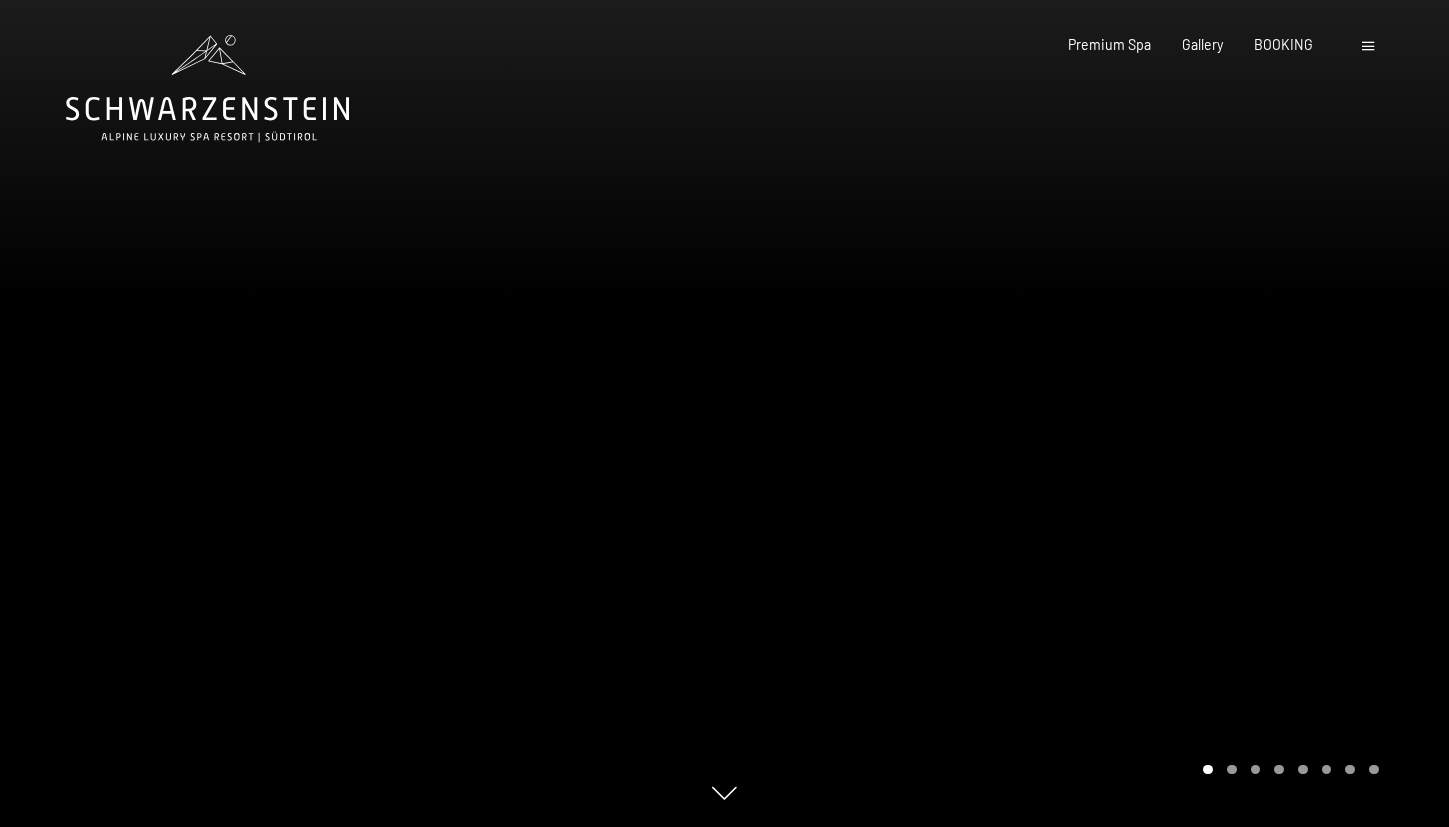scroll, scrollTop: 0, scrollLeft: 0, axis: both 